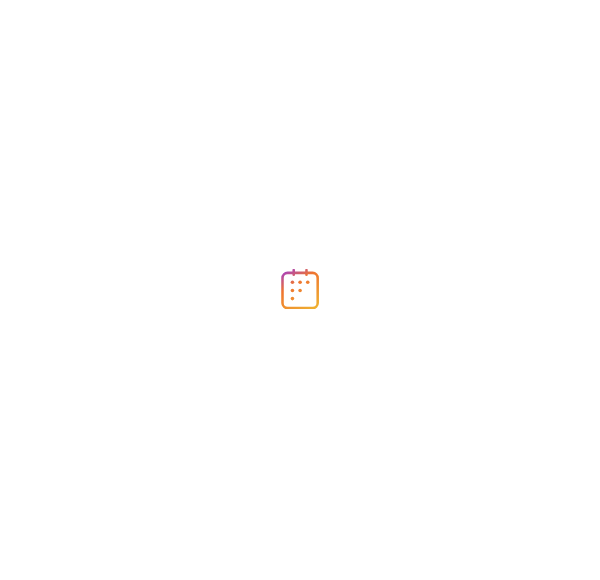 scroll, scrollTop: 0, scrollLeft: 0, axis: both 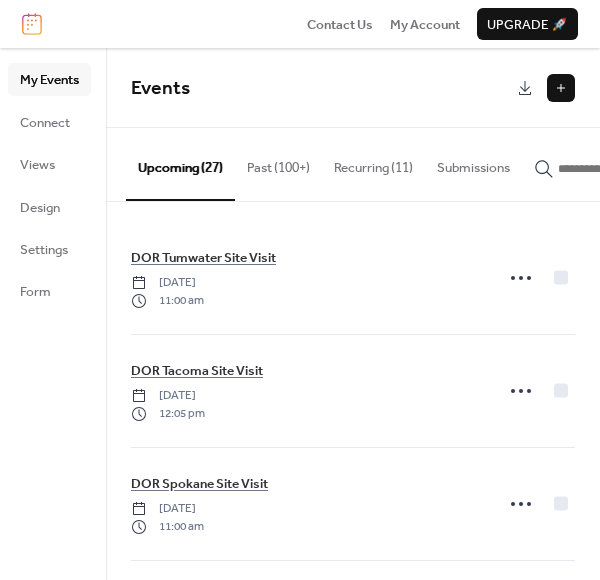 click at bounding box center (561, 88) 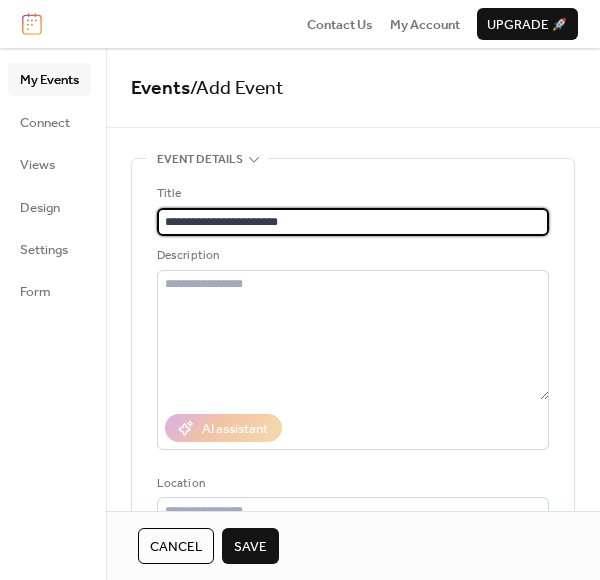 scroll, scrollTop: 1, scrollLeft: 0, axis: vertical 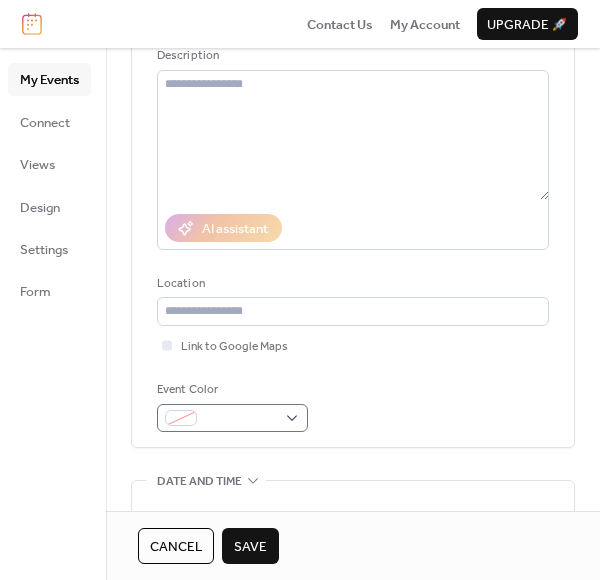 type on "**********" 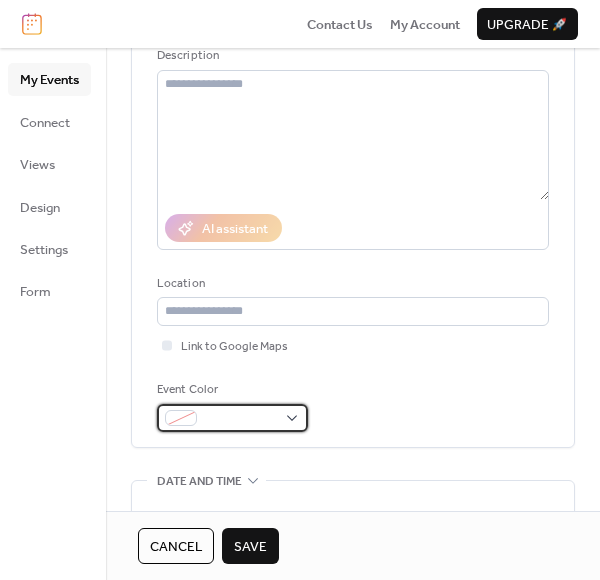 click at bounding box center [232, 418] 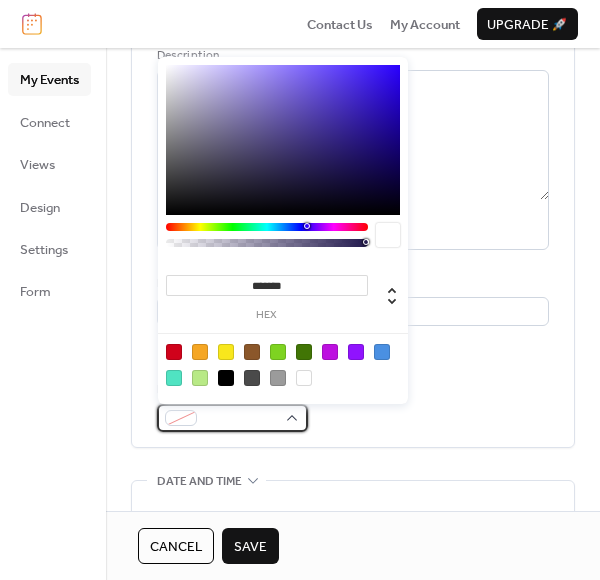 scroll, scrollTop: 0, scrollLeft: 0, axis: both 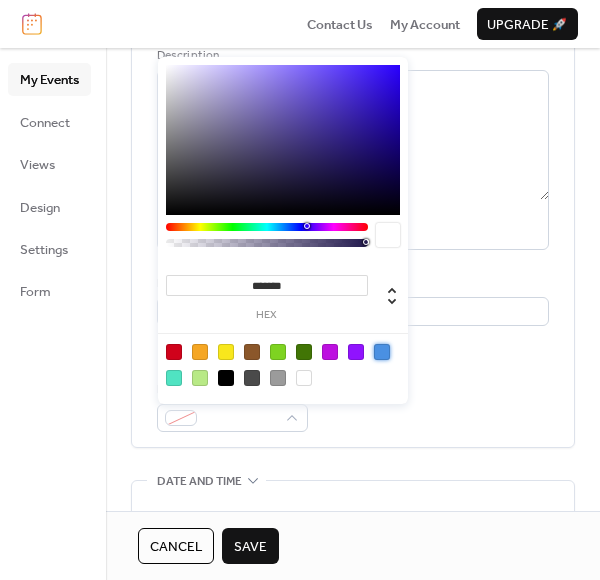 click at bounding box center [382, 352] 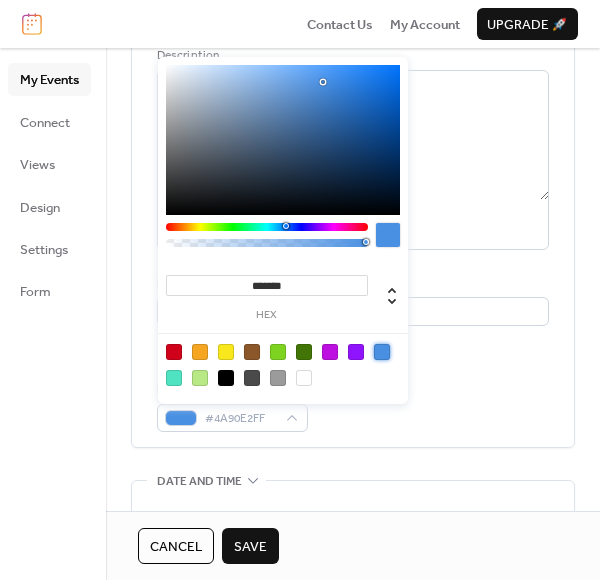 click on "Link to Google Maps" at bounding box center (353, 346) 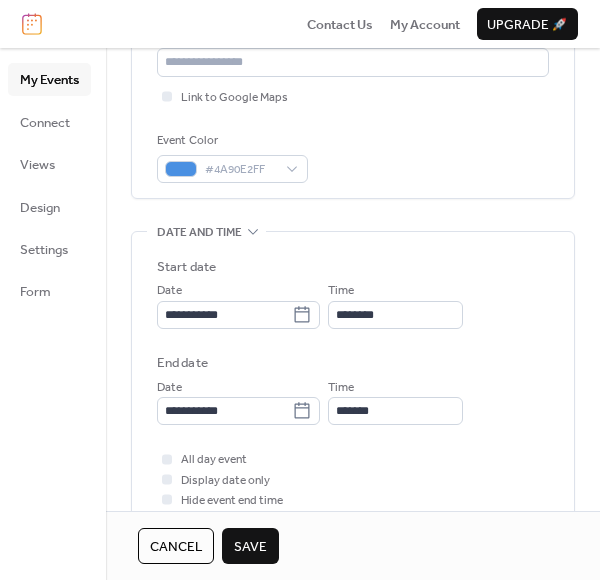 scroll, scrollTop: 500, scrollLeft: 0, axis: vertical 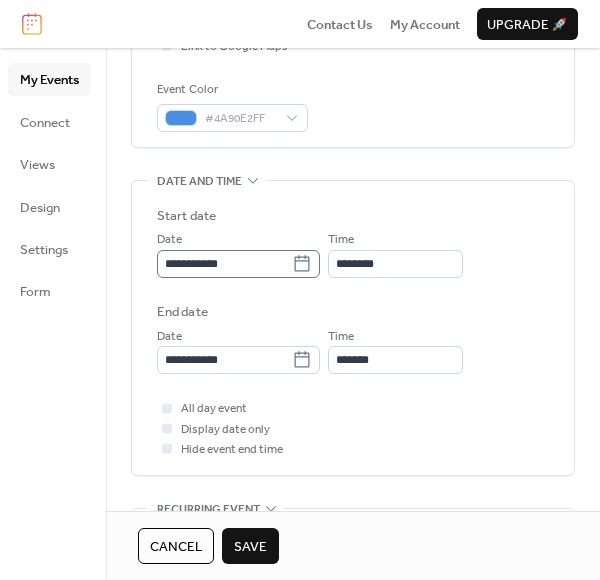 click 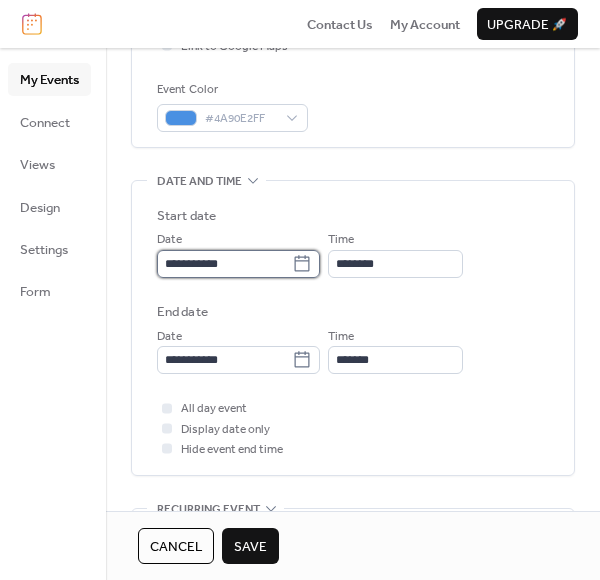 click on "**********" at bounding box center (224, 264) 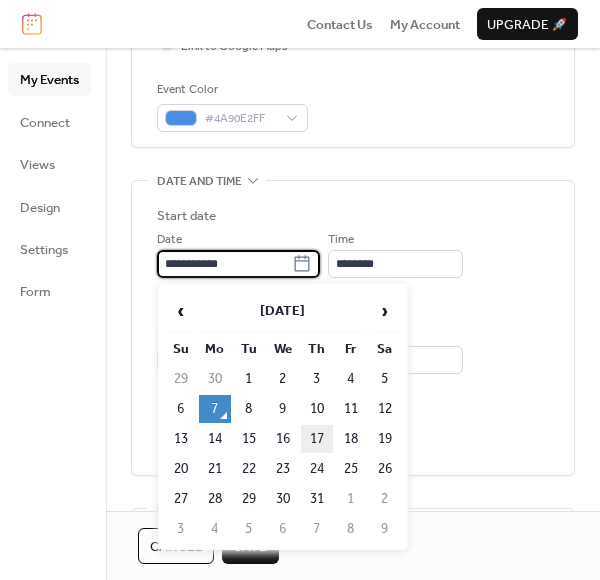 click on "17" at bounding box center (317, 439) 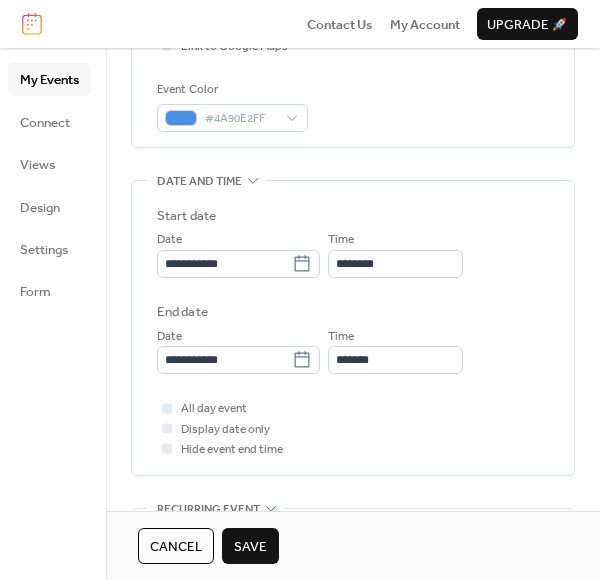 click on "End date" at bounding box center [353, 312] 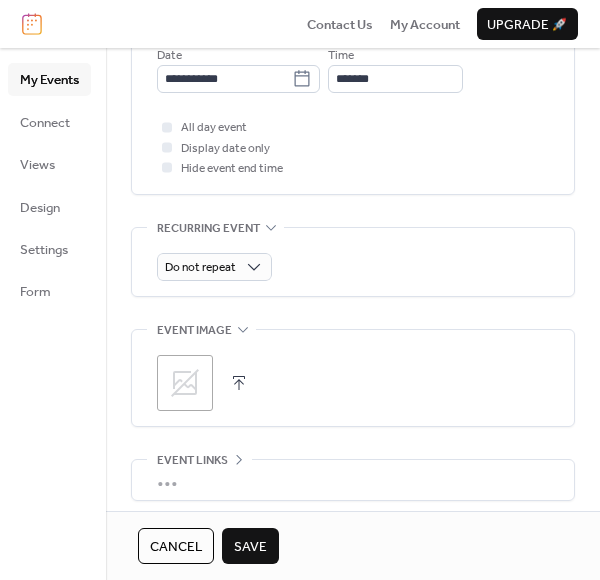 scroll, scrollTop: 800, scrollLeft: 0, axis: vertical 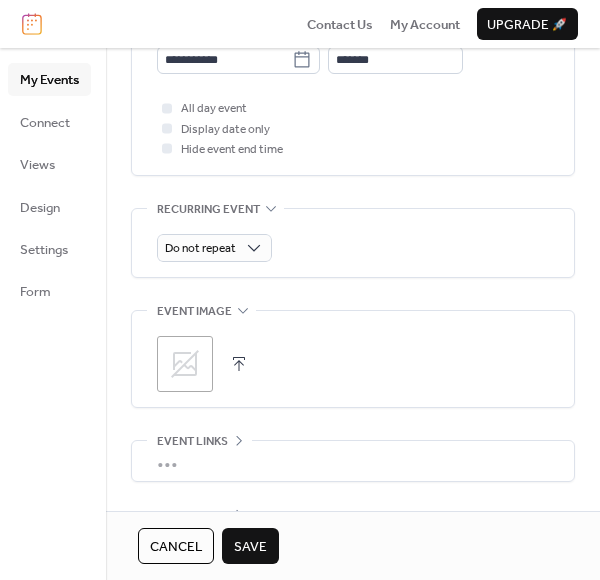 click on "Save" at bounding box center (250, 547) 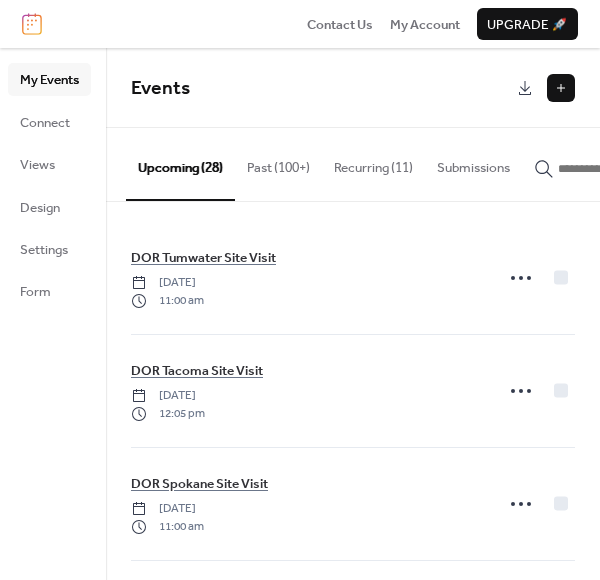 click at bounding box center [561, 88] 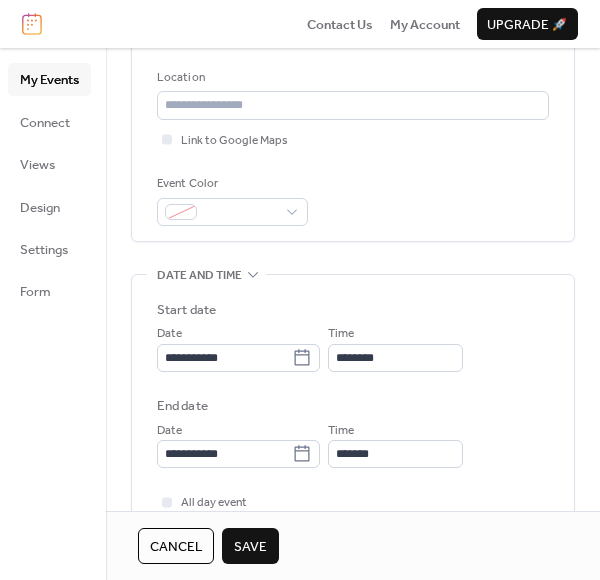 scroll, scrollTop: 500, scrollLeft: 0, axis: vertical 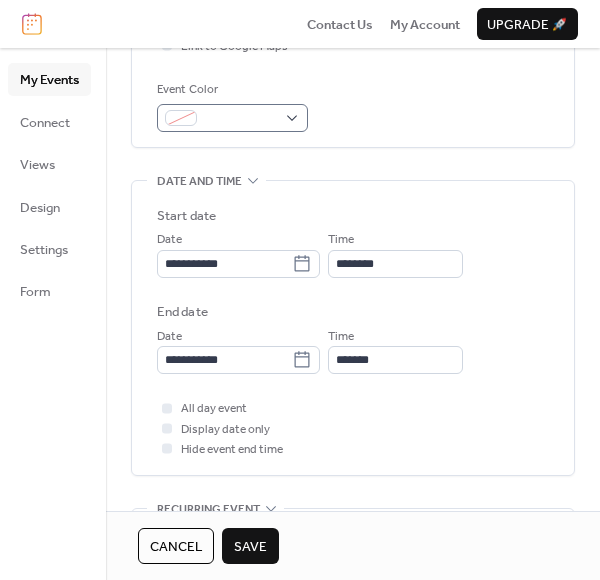 type on "**********" 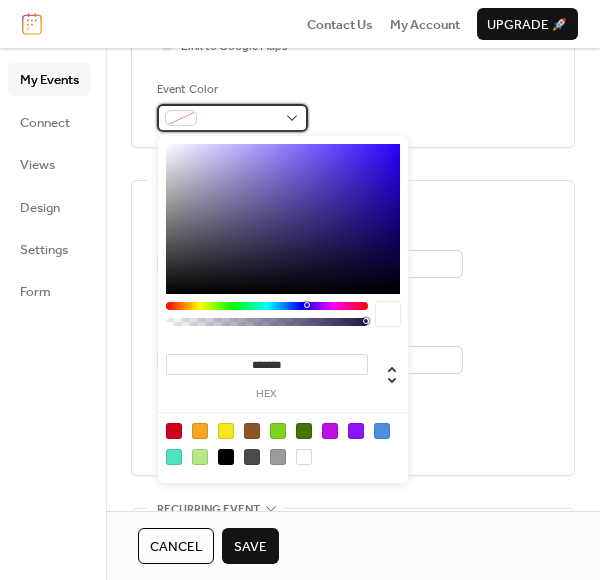 click at bounding box center (240, 119) 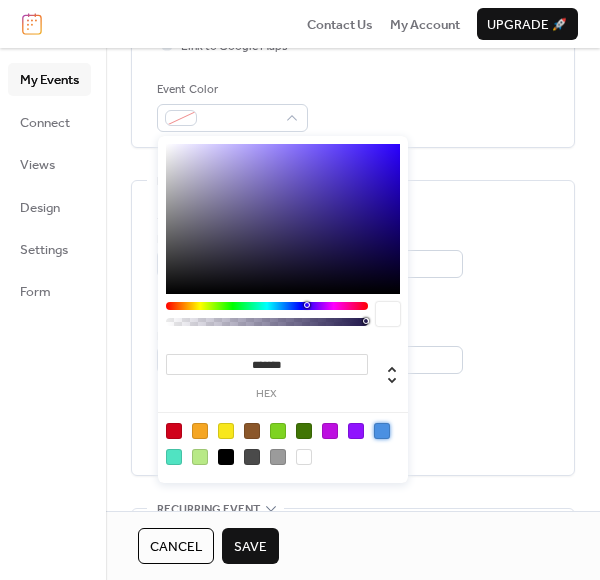 click at bounding box center (382, 431) 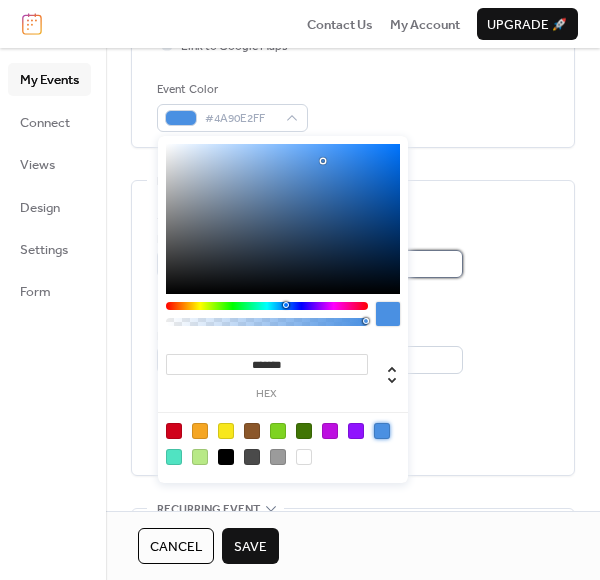 click on "********" at bounding box center (395, 264) 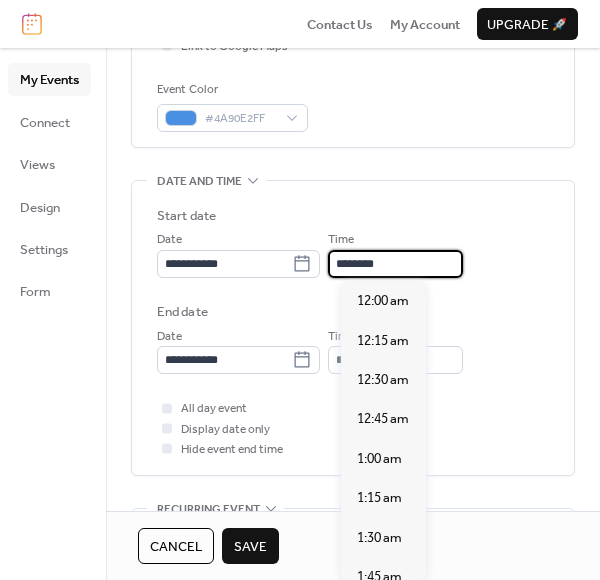 scroll, scrollTop: 1892, scrollLeft: 0, axis: vertical 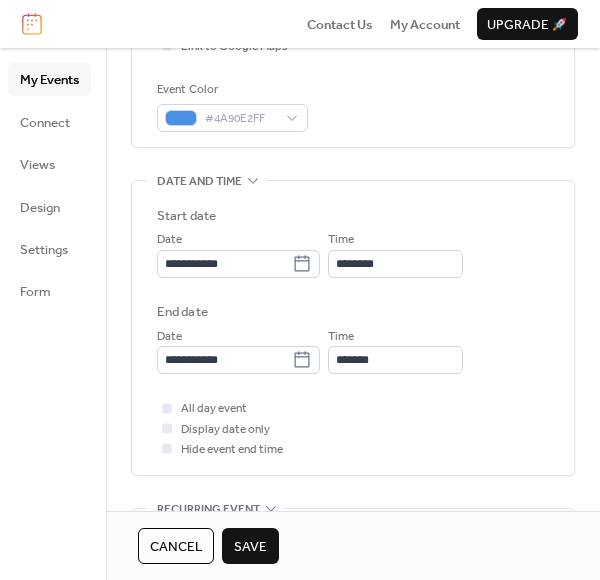 click on "**********" at bounding box center (353, 328) 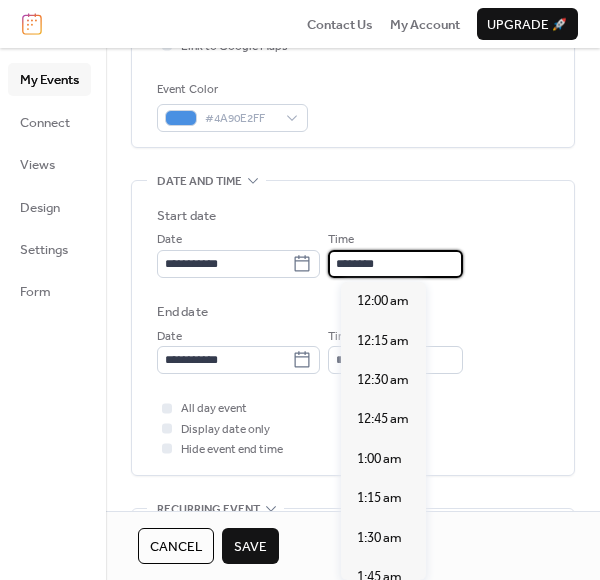click on "********" at bounding box center [395, 264] 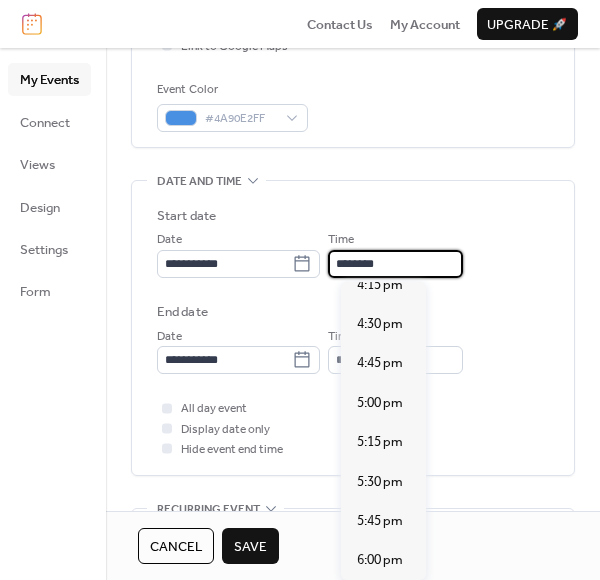 scroll, scrollTop: 2592, scrollLeft: 0, axis: vertical 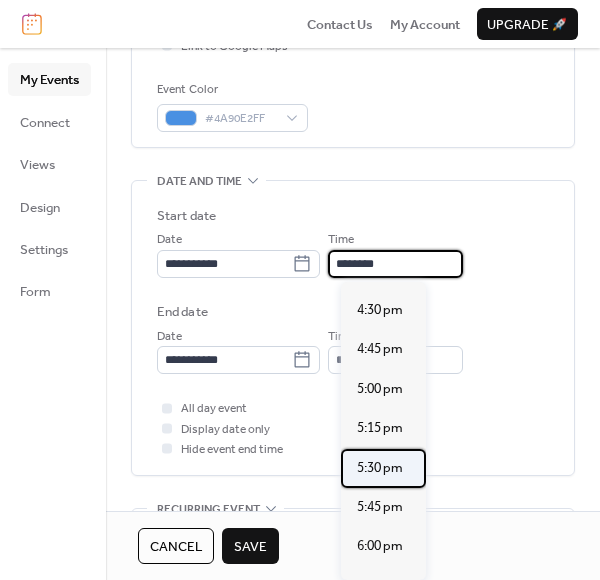 click on "5:30 pm" at bounding box center [380, 468] 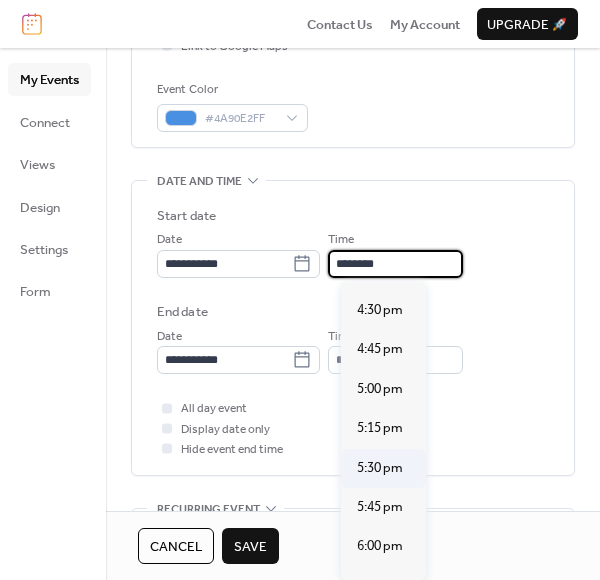 type on "*******" 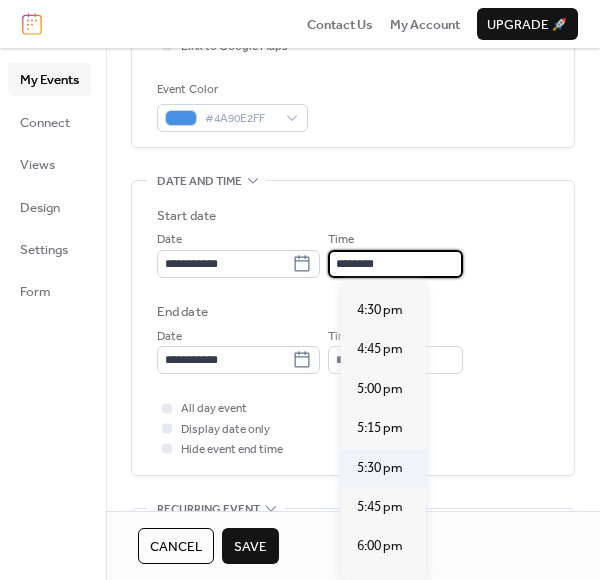 type on "*******" 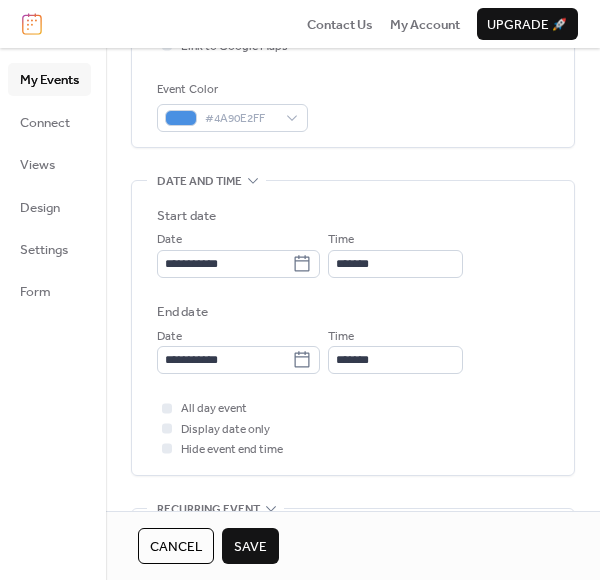 click on "Save" at bounding box center [250, 546] 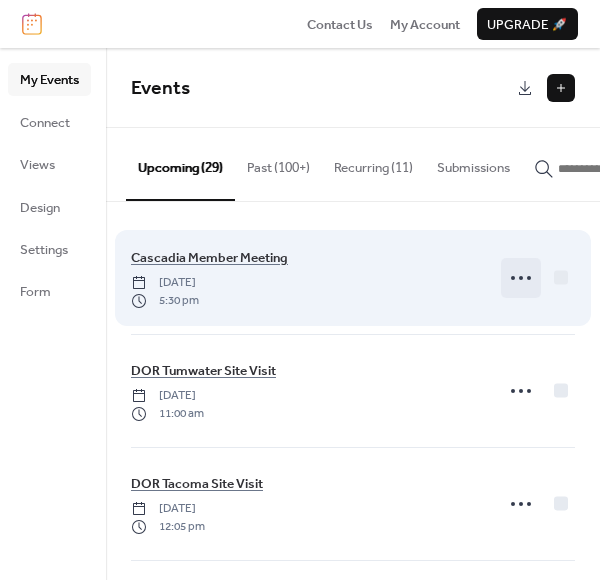 click 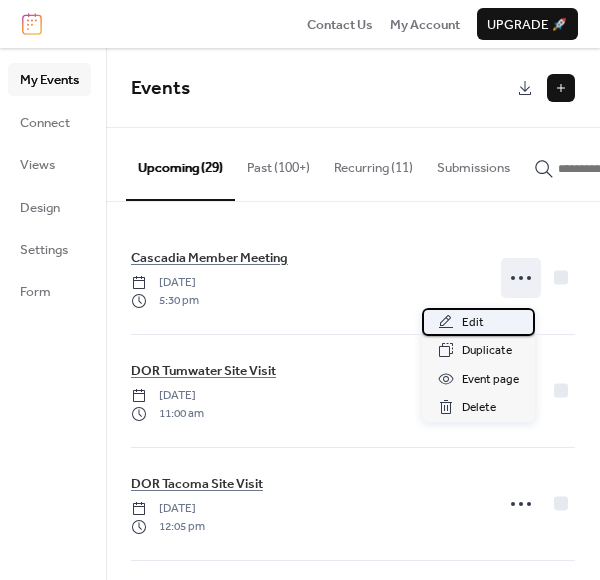 click on "Edit" at bounding box center (478, 322) 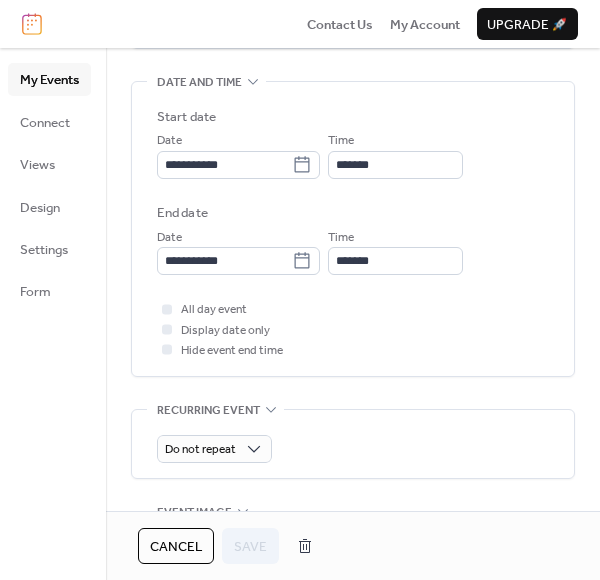 scroll, scrollTop: 600, scrollLeft: 0, axis: vertical 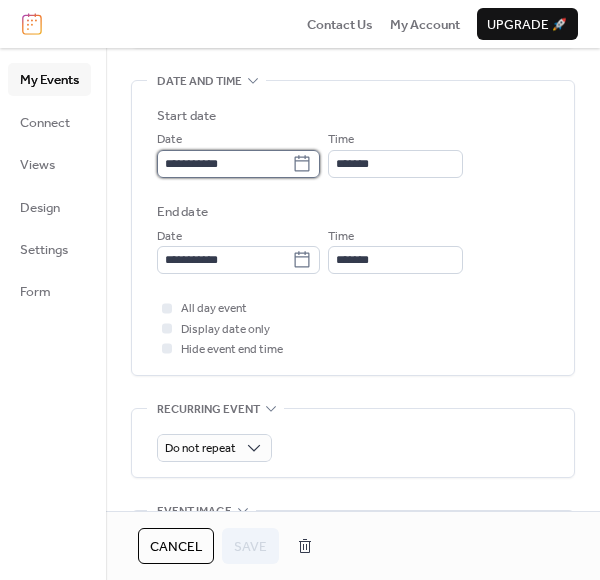 click on "**********" at bounding box center (224, 164) 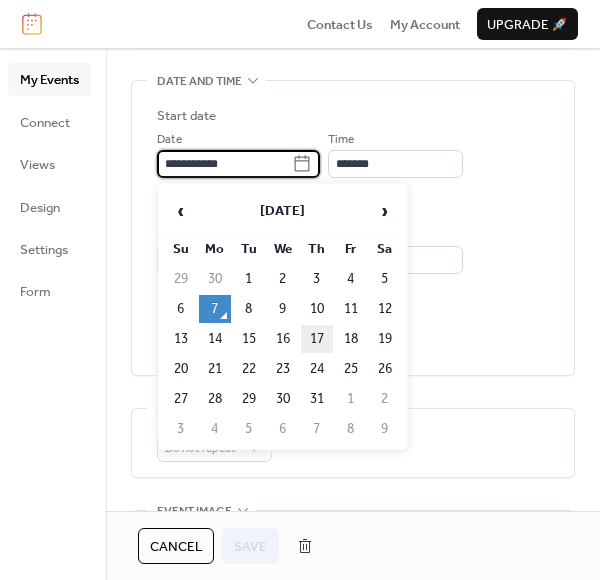 click on "17" at bounding box center (317, 339) 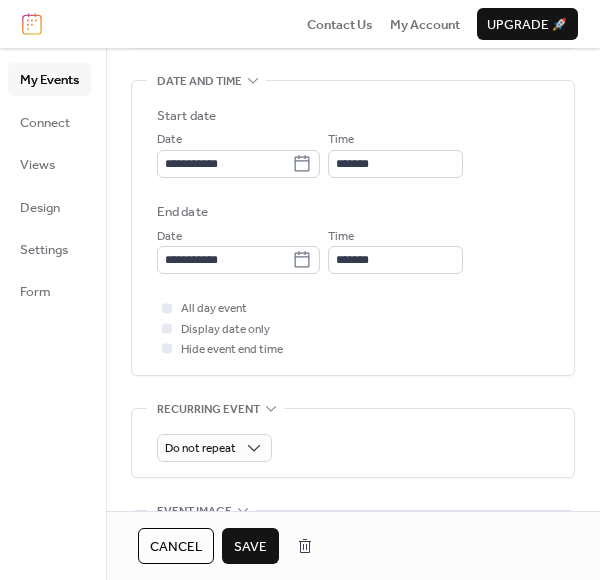 type on "**********" 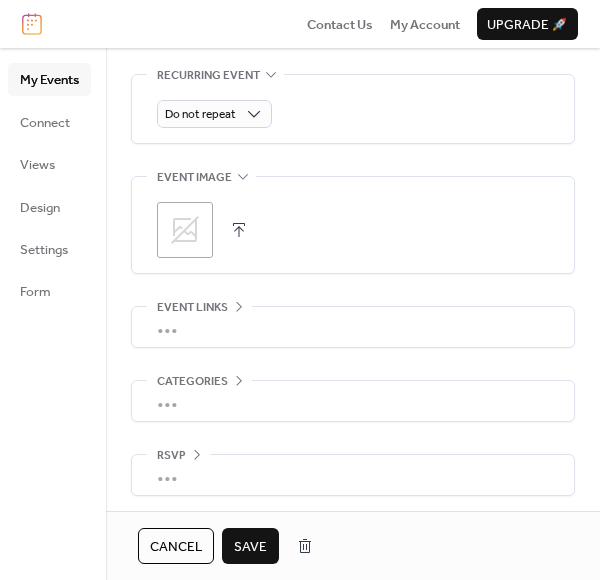 scroll, scrollTop: 939, scrollLeft: 0, axis: vertical 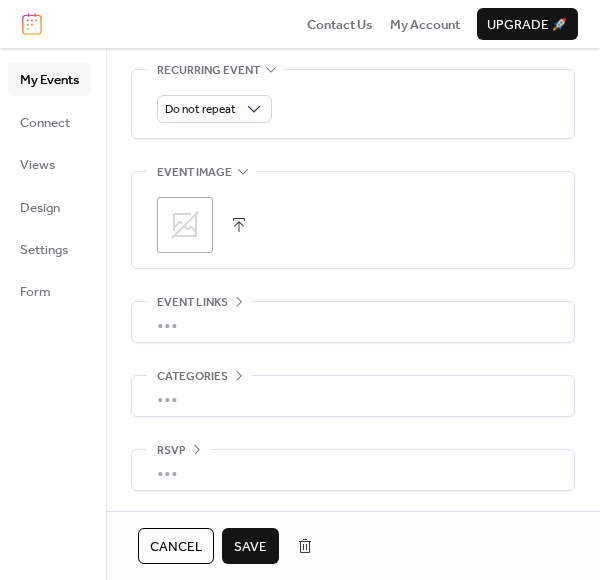 click on "Save" at bounding box center [250, 547] 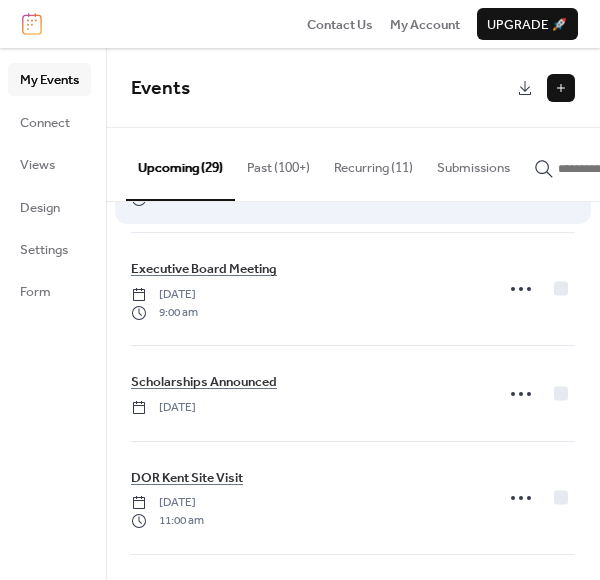 scroll, scrollTop: 600, scrollLeft: 0, axis: vertical 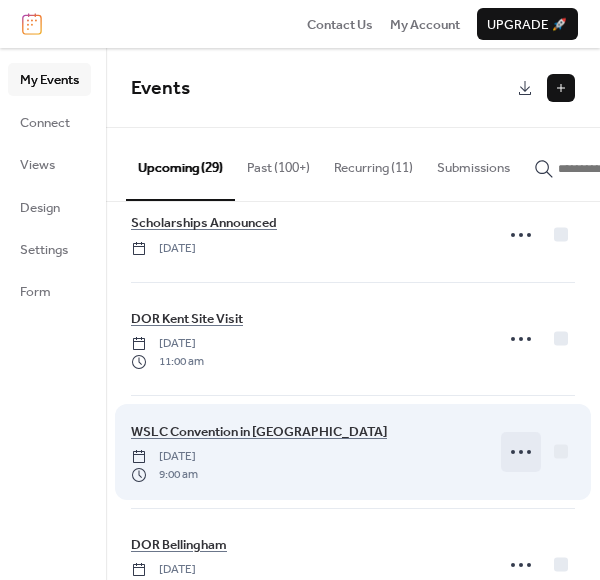 click 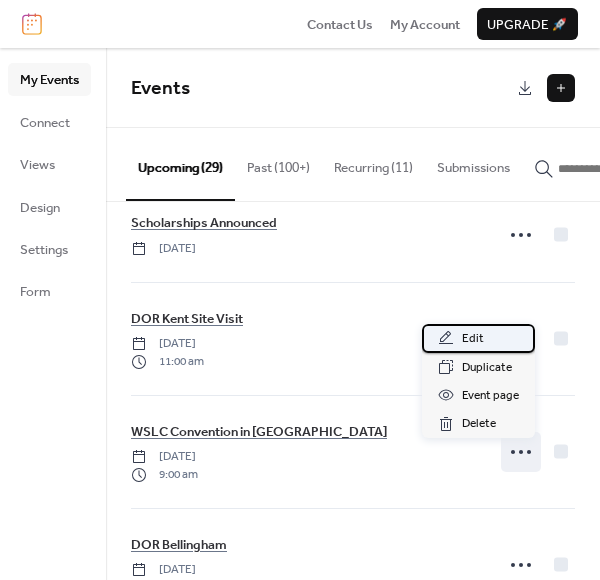 click on "Edit" at bounding box center (473, 339) 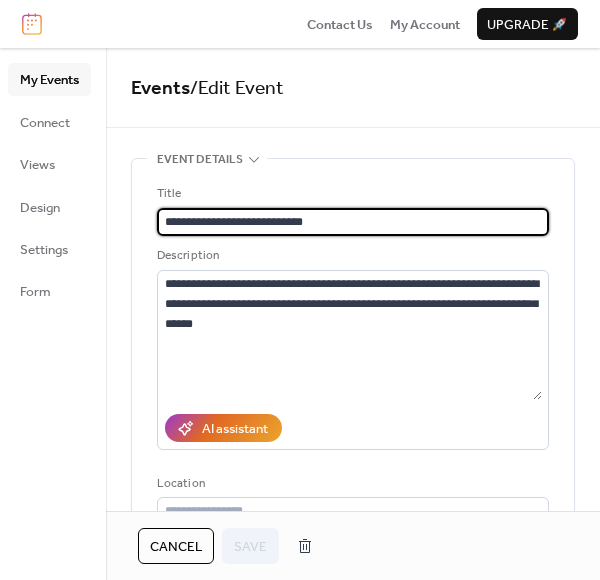 drag, startPoint x: 277, startPoint y: 222, endPoint x: 493, endPoint y: 230, distance: 216.1481 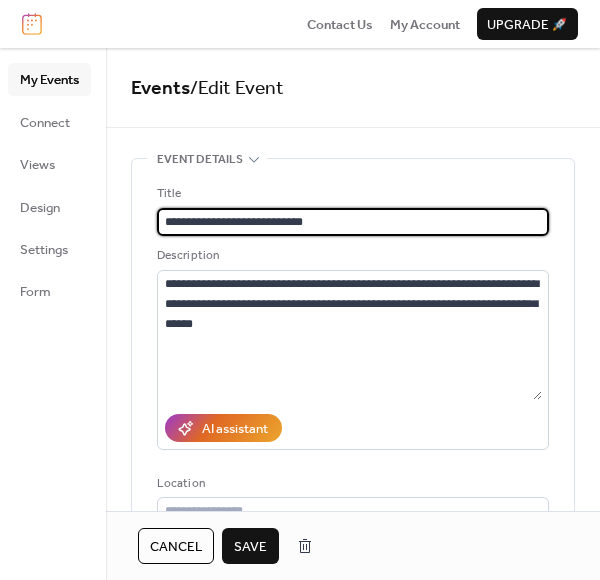 type on "**********" 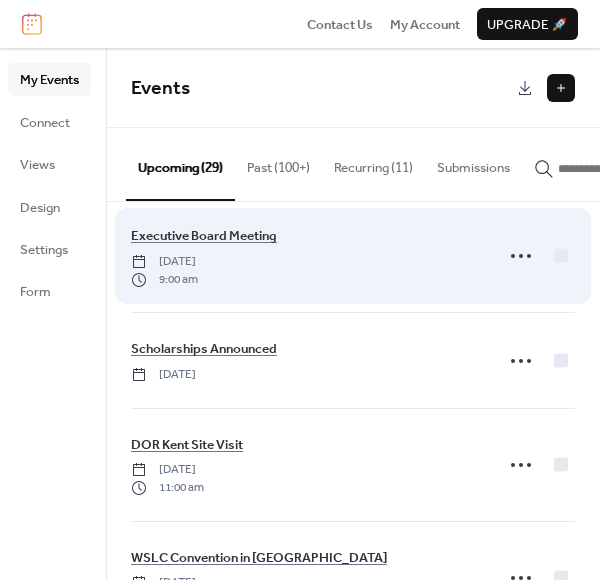 scroll, scrollTop: 500, scrollLeft: 0, axis: vertical 